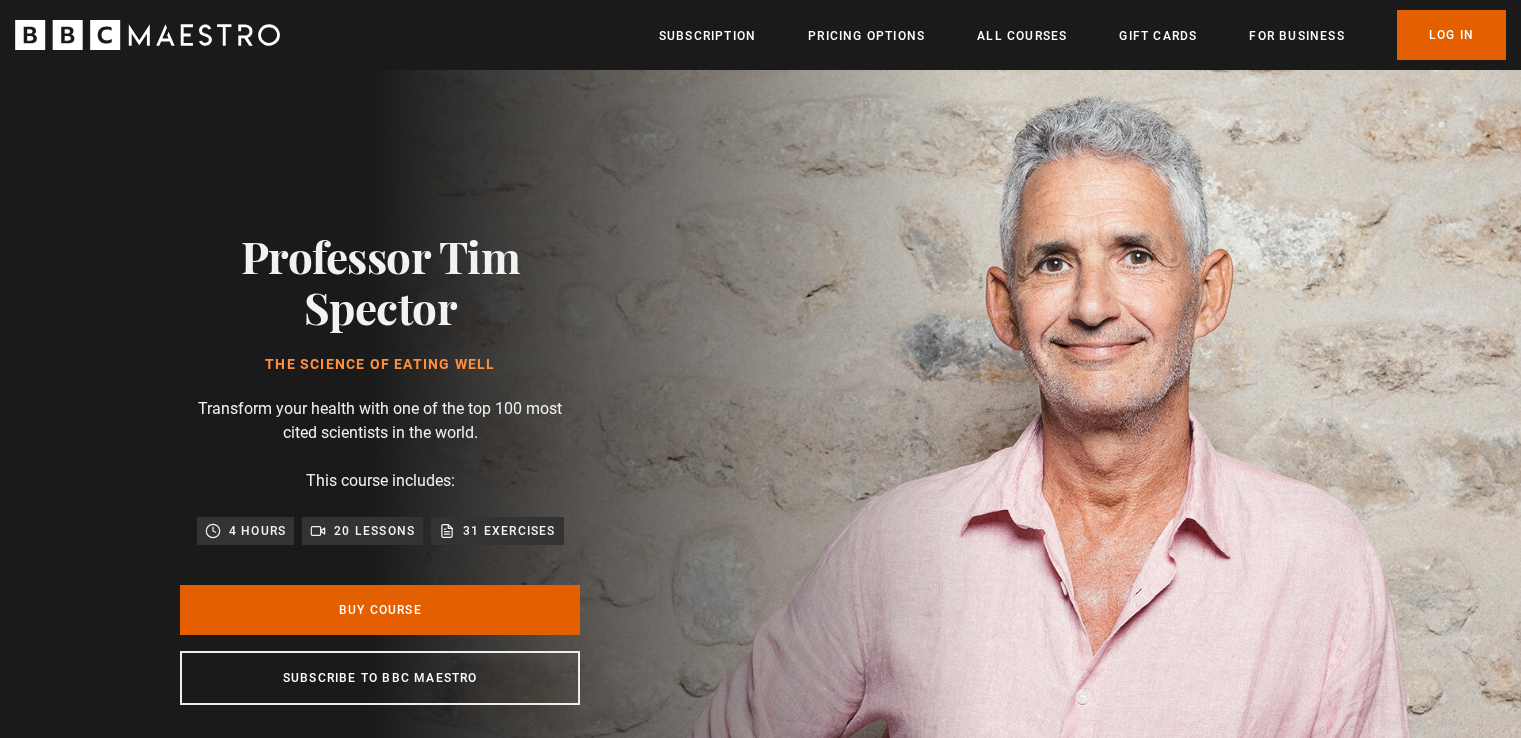 scroll, scrollTop: 0, scrollLeft: 0, axis: both 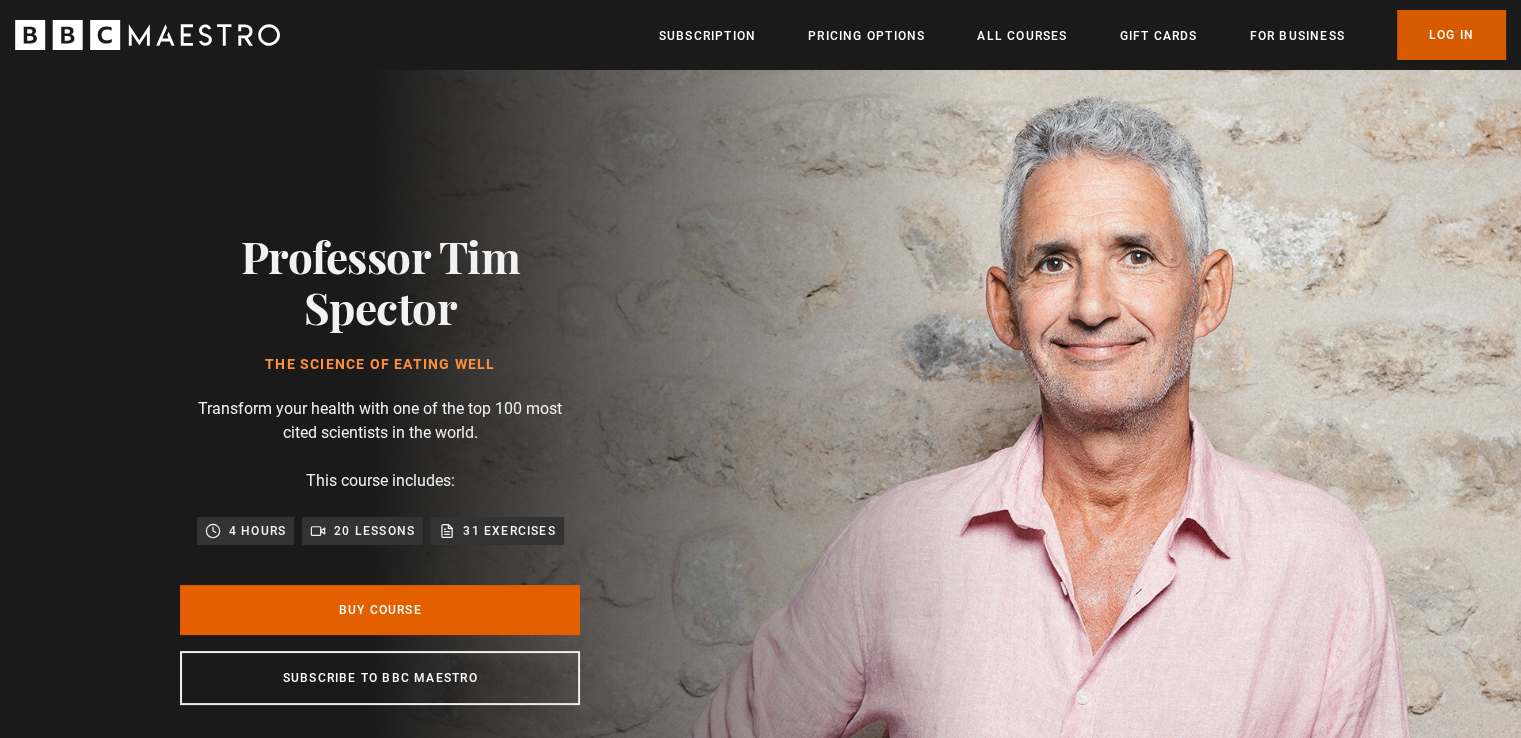 click on "Log In" at bounding box center [1451, 35] 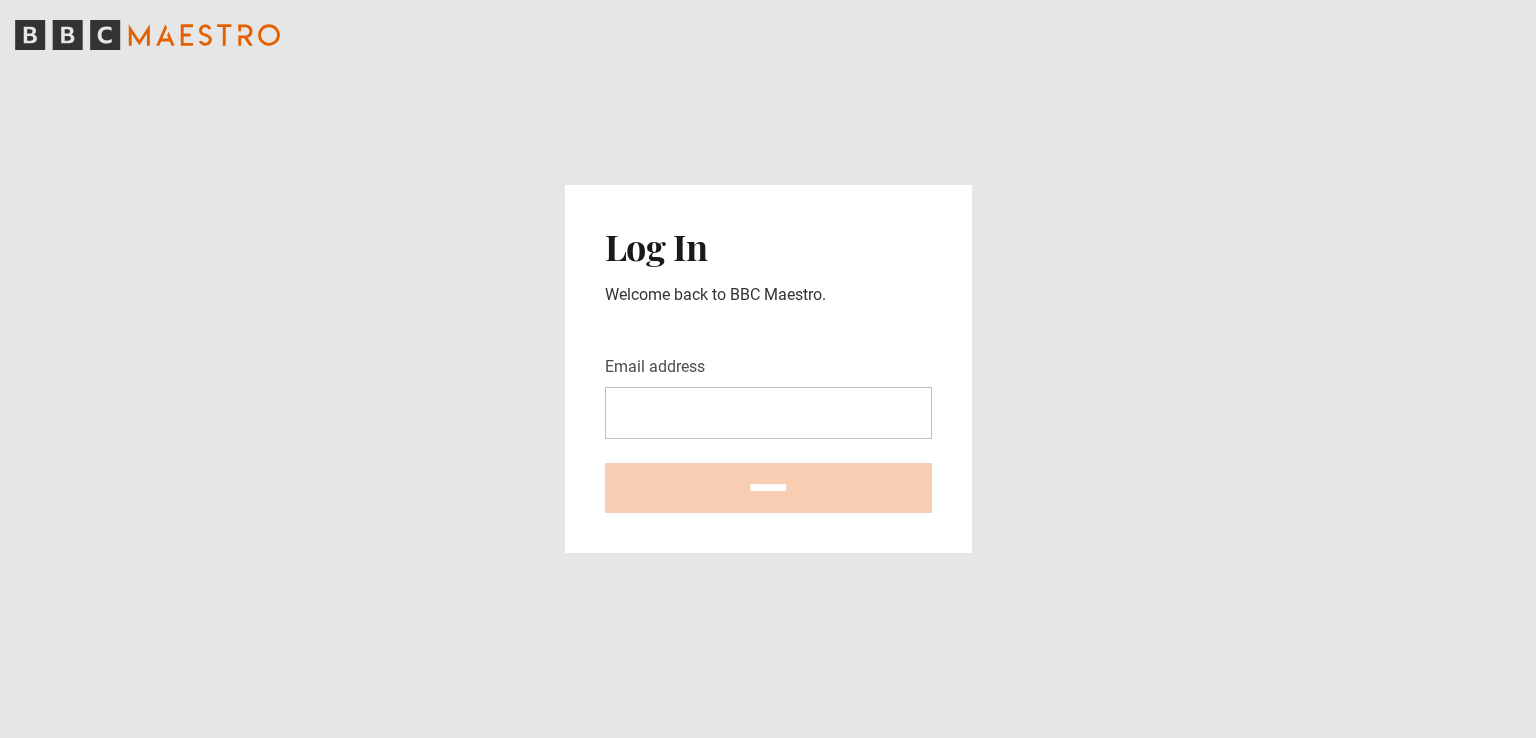 scroll, scrollTop: 0, scrollLeft: 0, axis: both 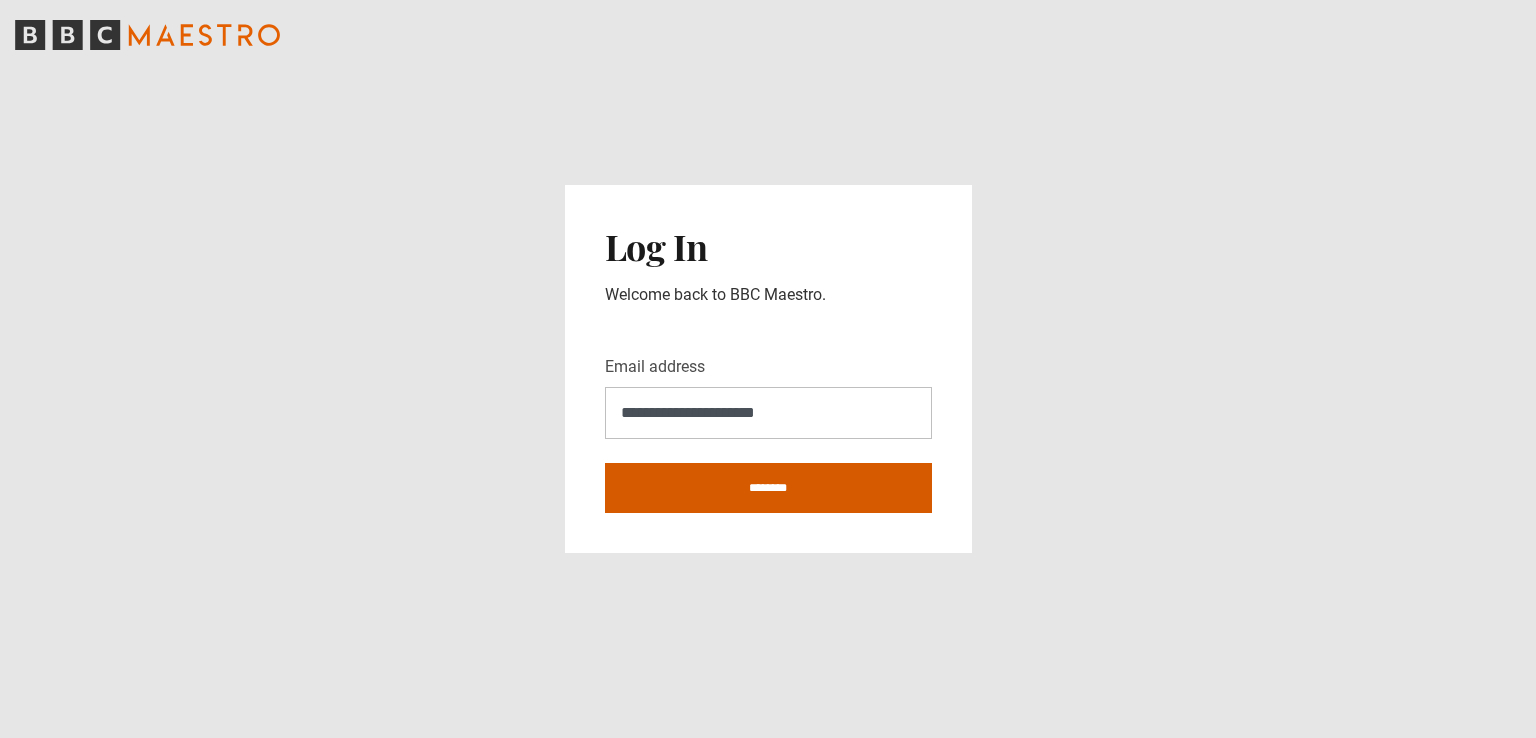 click on "********" at bounding box center (768, 488) 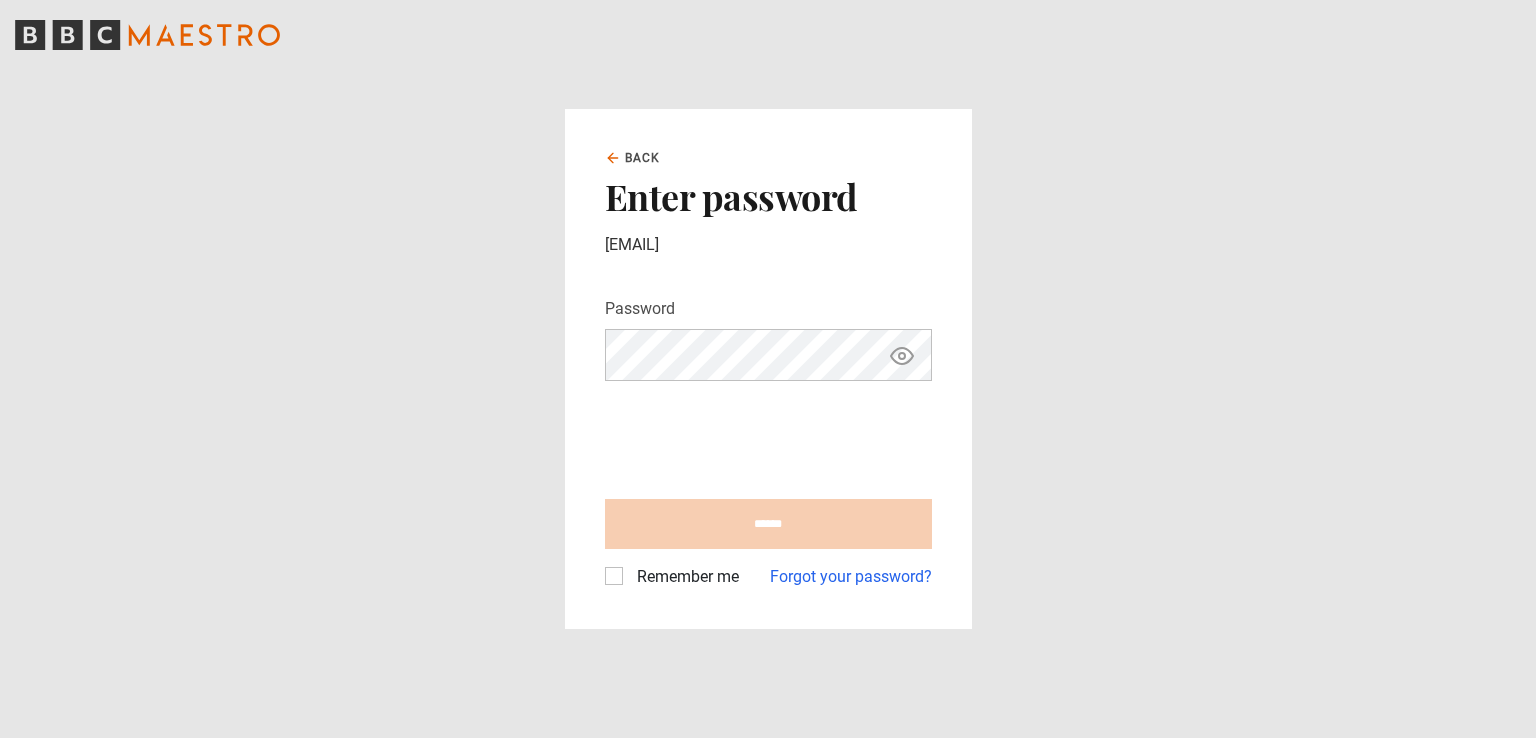 scroll, scrollTop: 0, scrollLeft: 0, axis: both 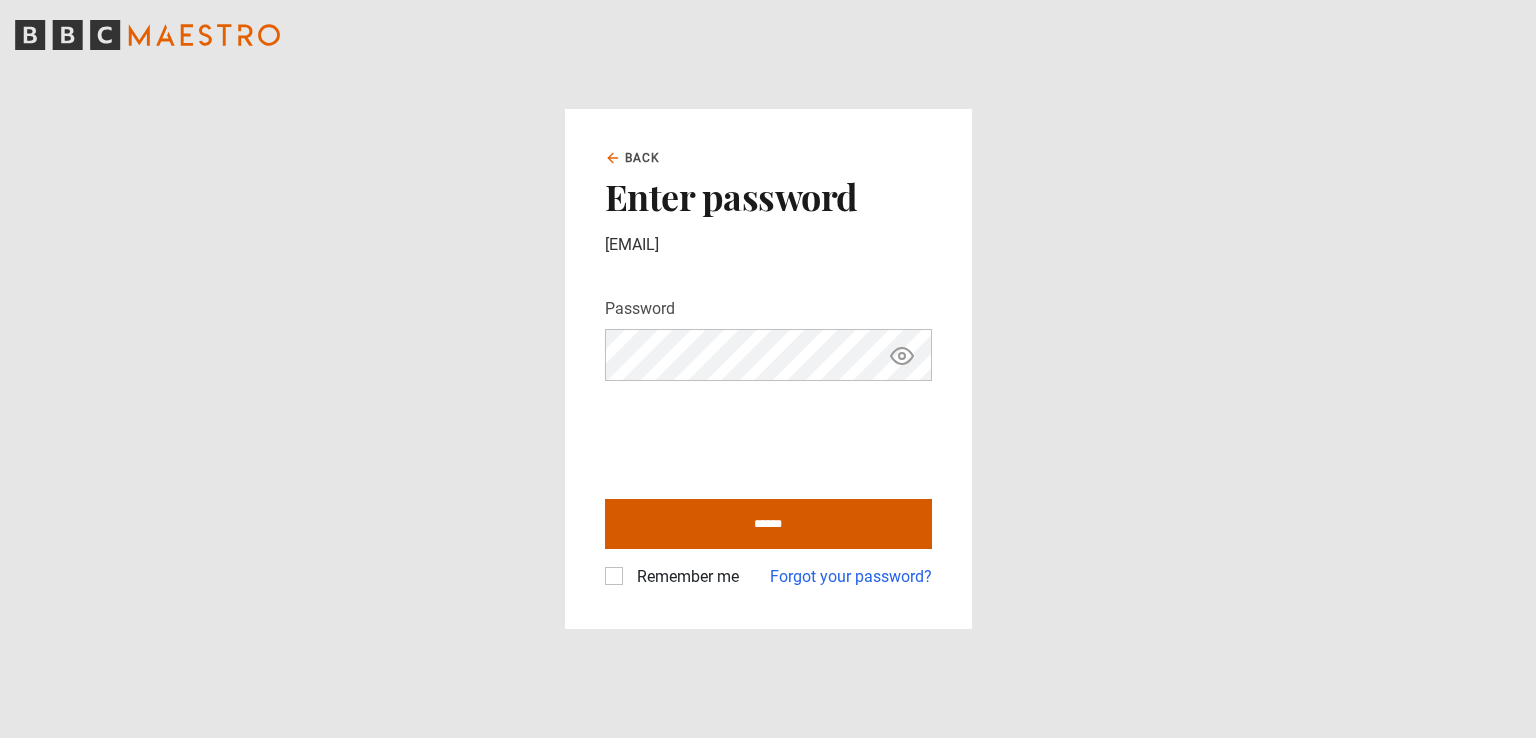 click on "******" at bounding box center [768, 524] 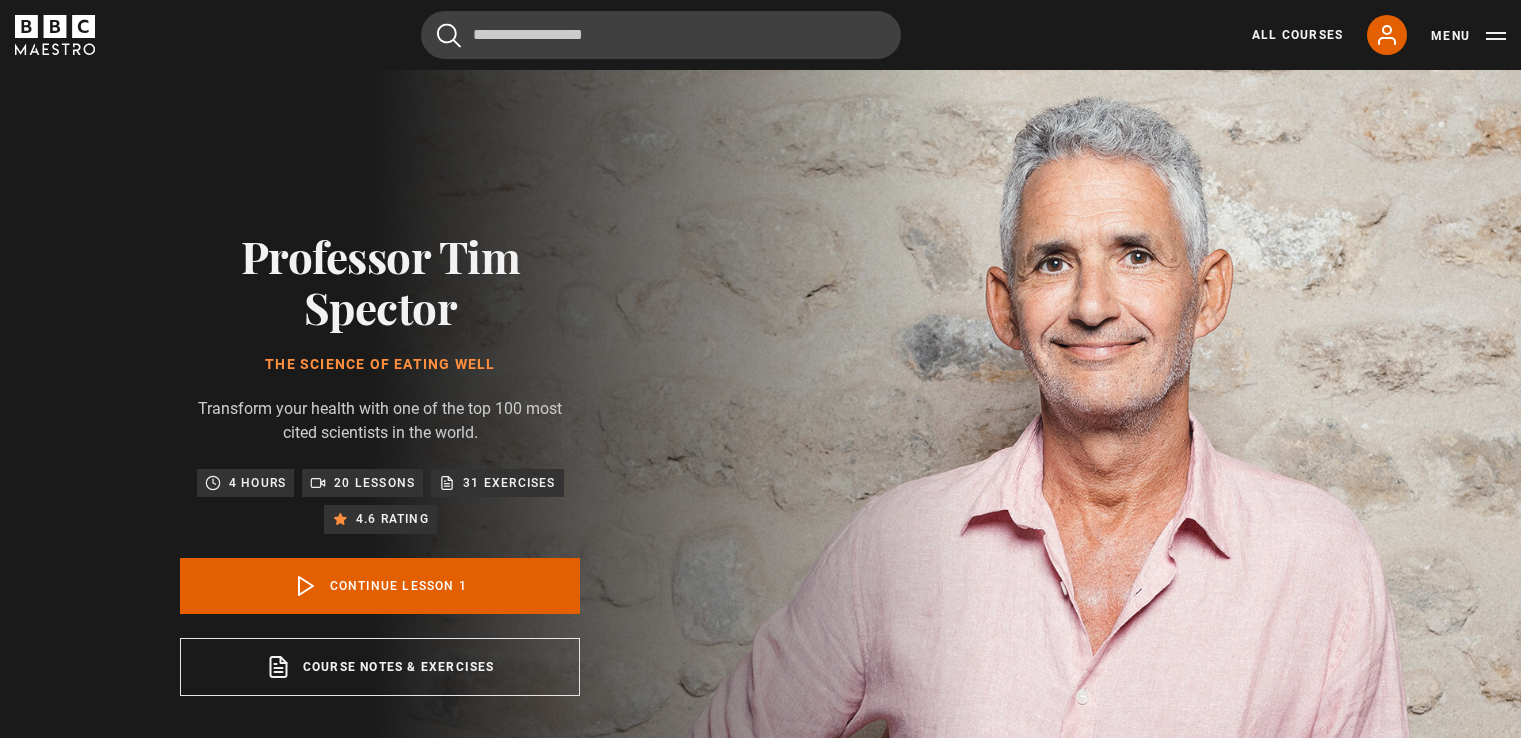 scroll, scrollTop: 855, scrollLeft: 0, axis: vertical 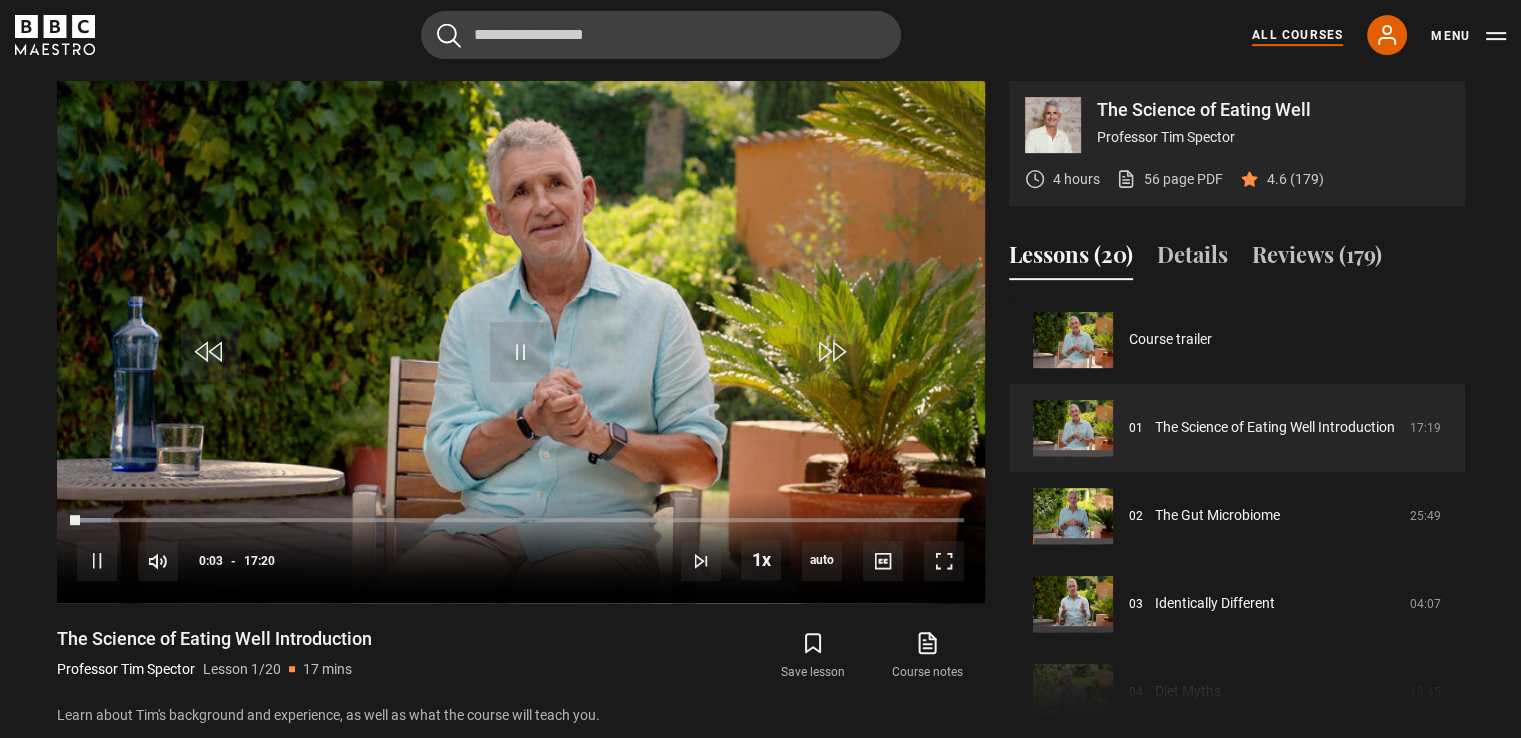 click on "All Courses" at bounding box center (1297, 35) 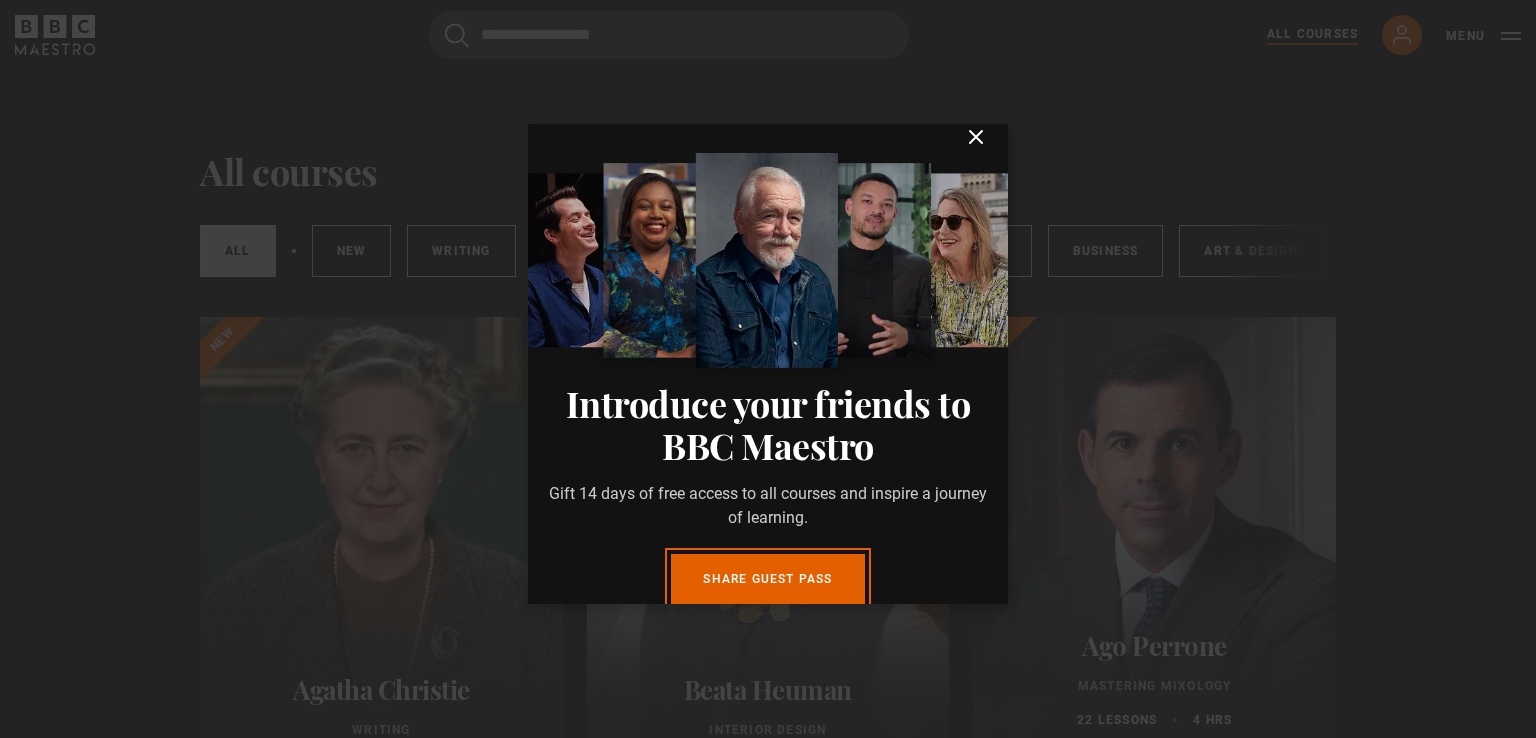 scroll, scrollTop: 0, scrollLeft: 0, axis: both 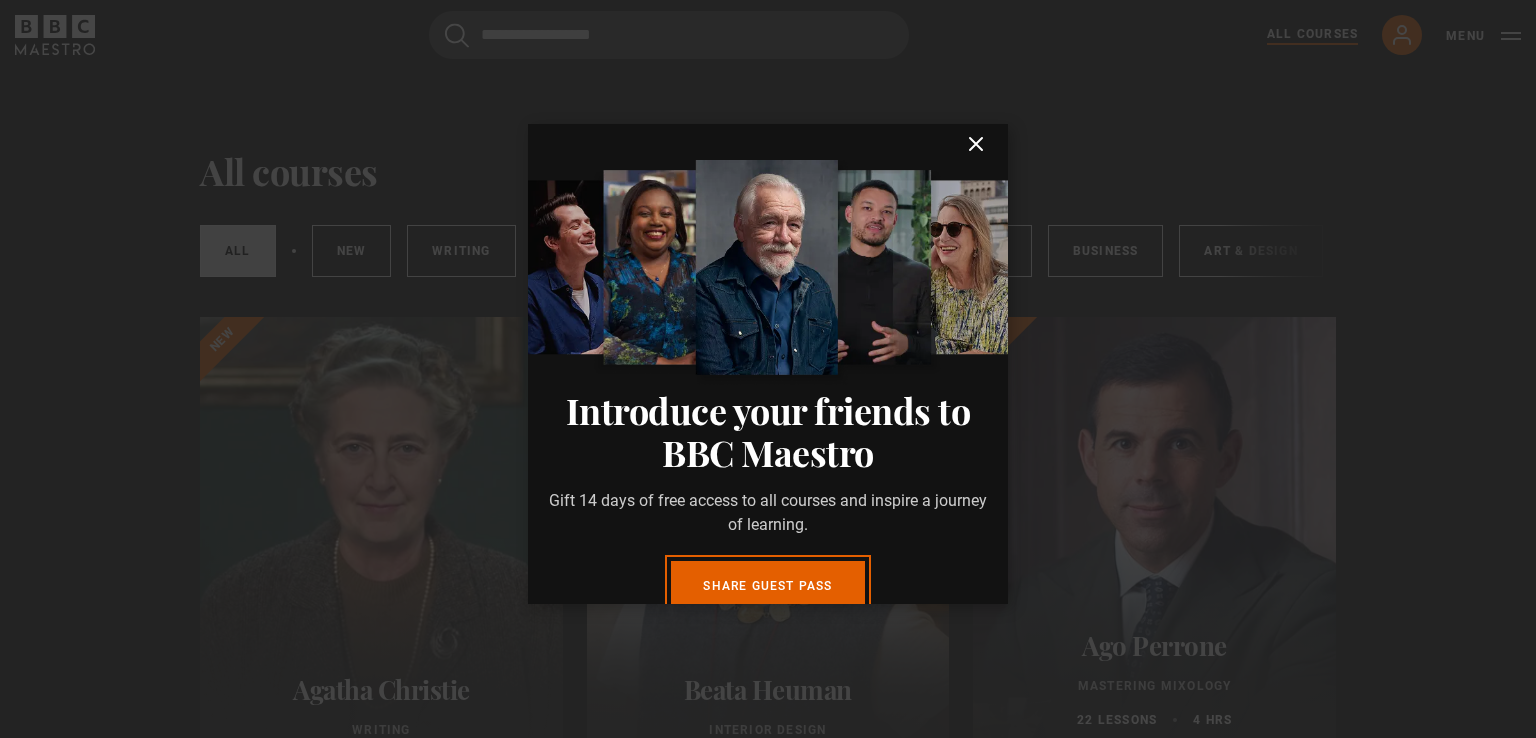 click 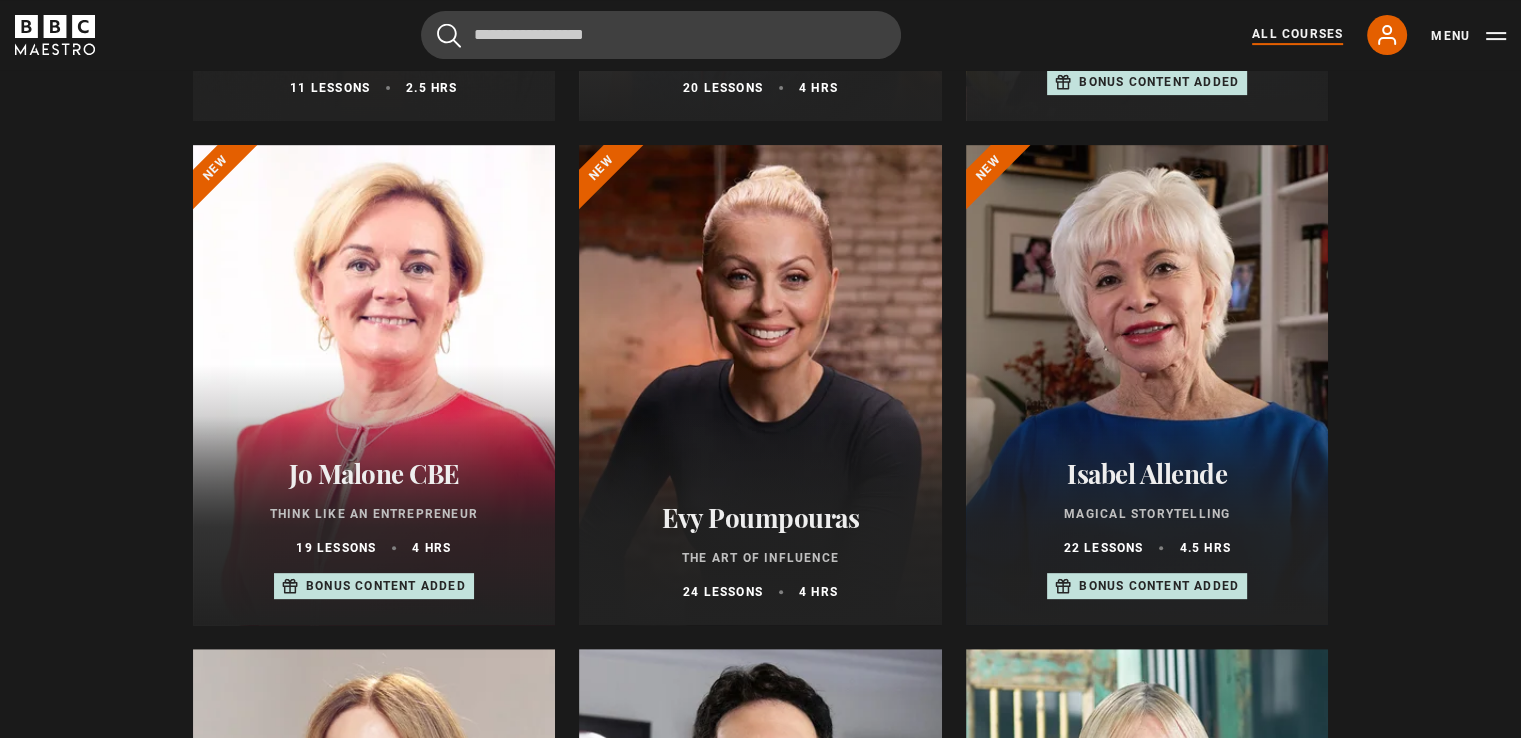scroll, scrollTop: 680, scrollLeft: 0, axis: vertical 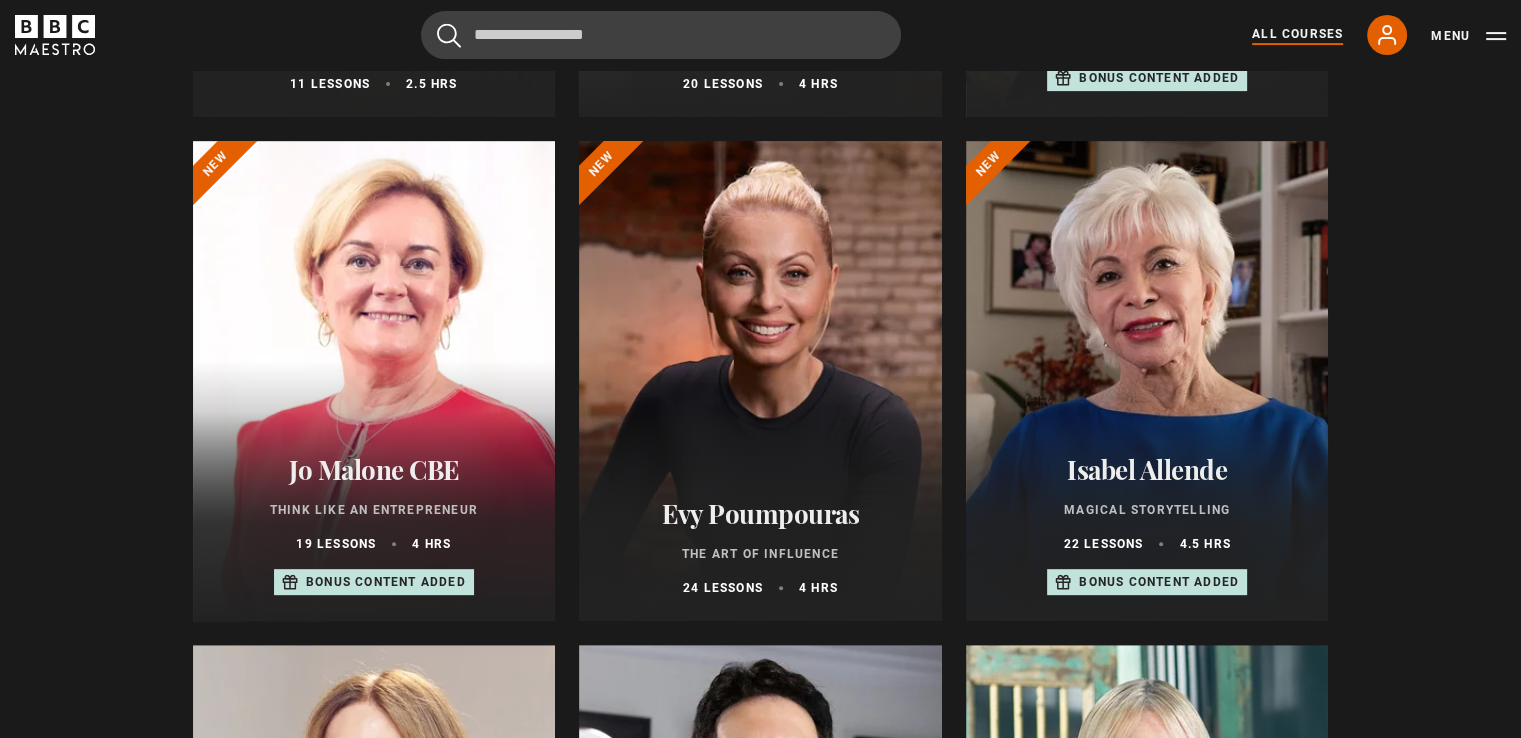 click at bounding box center [760, 381] 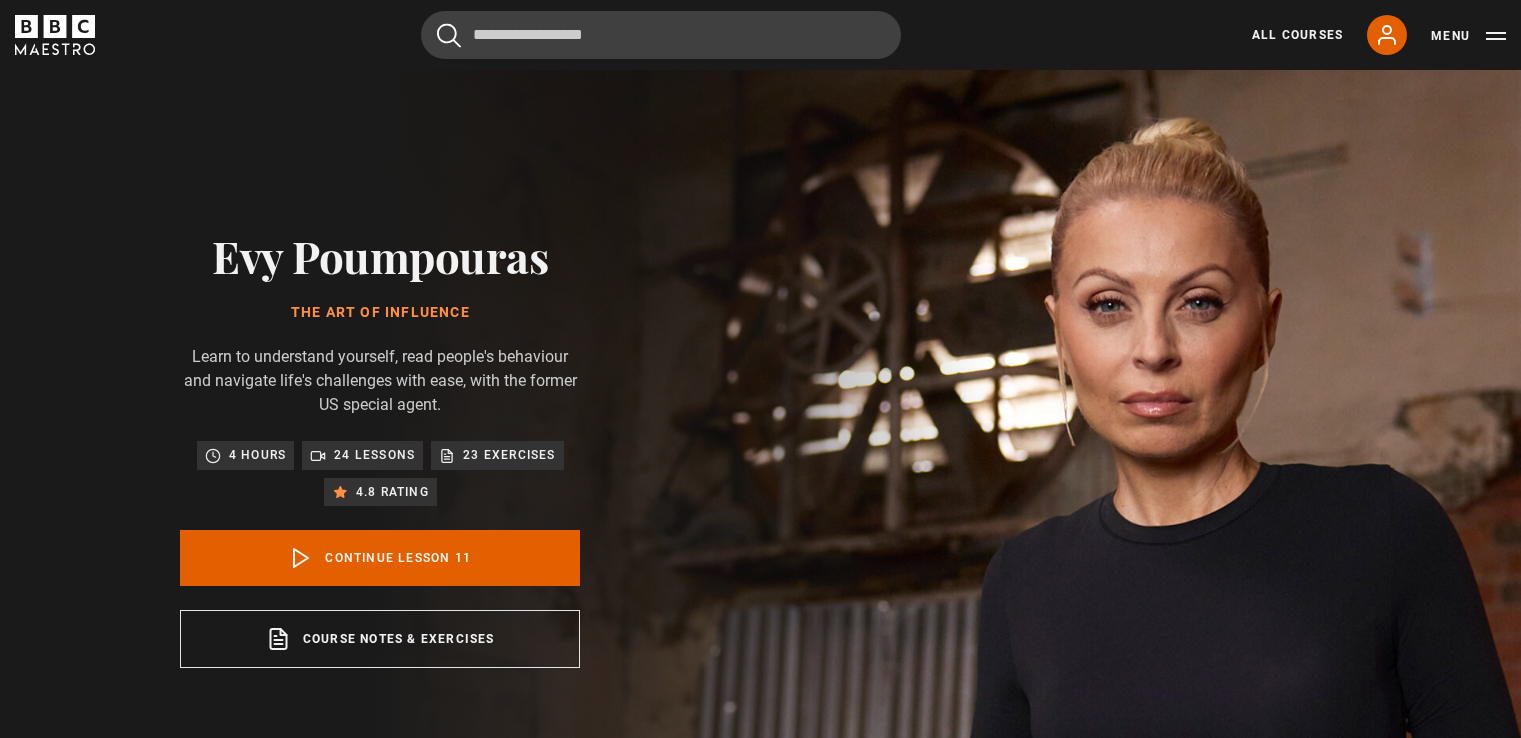 scroll, scrollTop: 828, scrollLeft: 0, axis: vertical 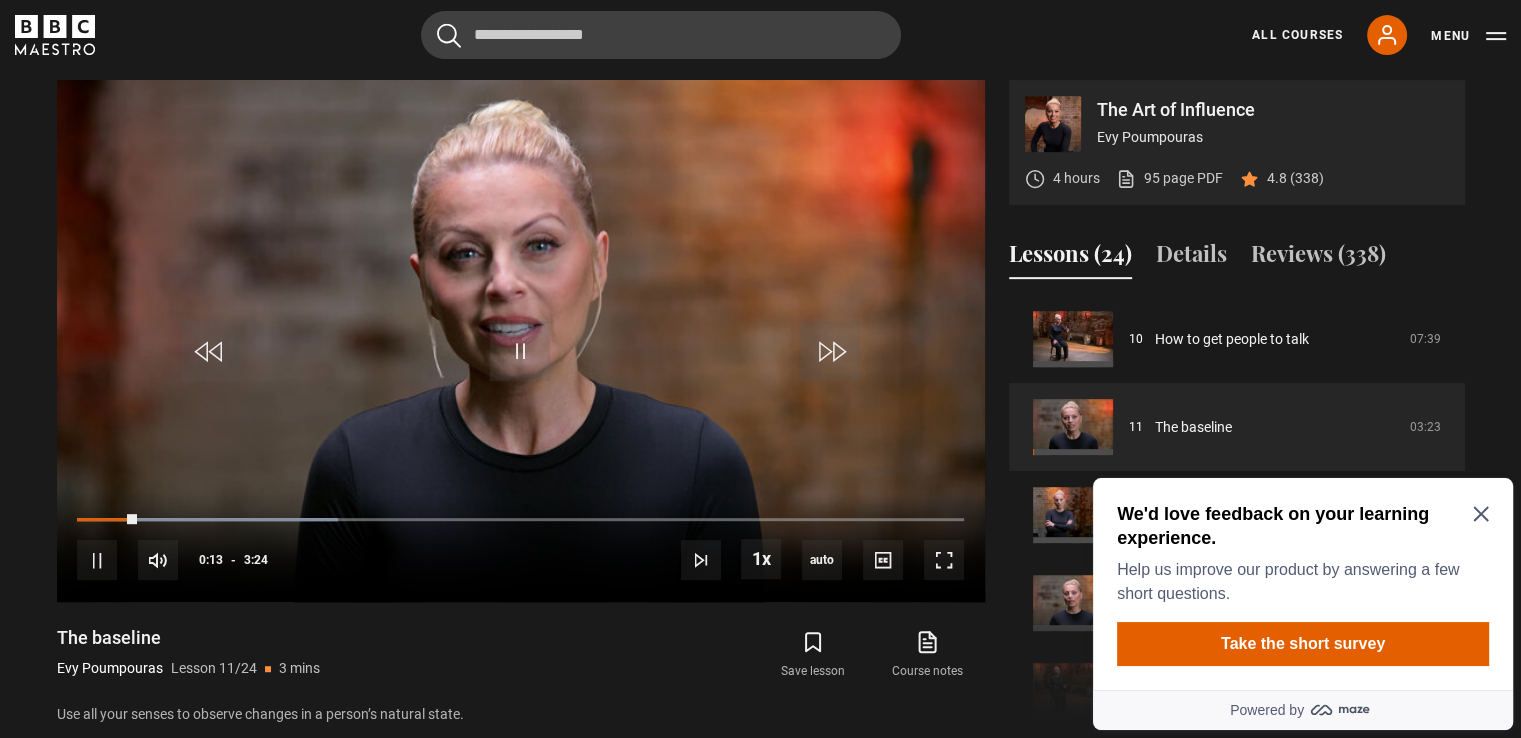 click 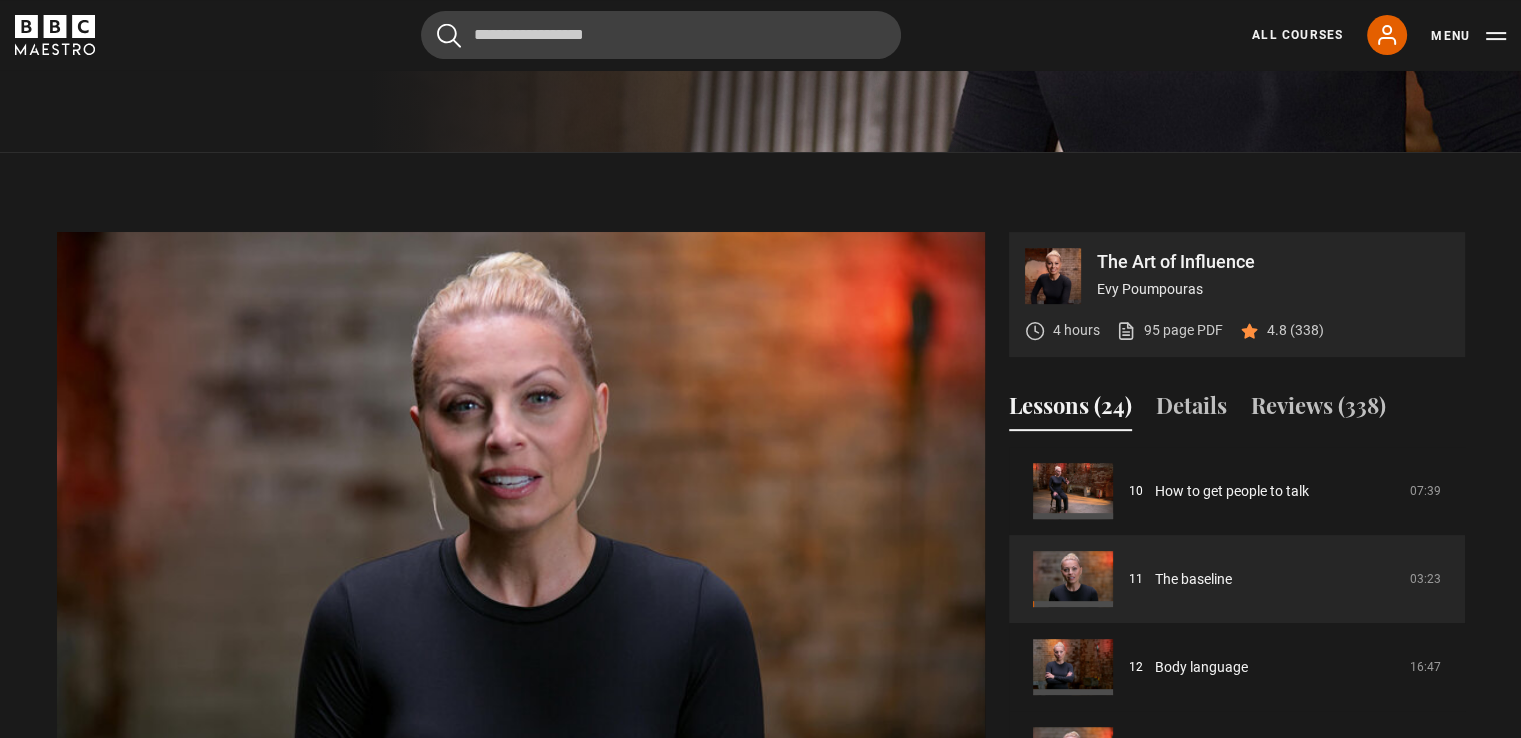 scroll, scrollTop: 672, scrollLeft: 0, axis: vertical 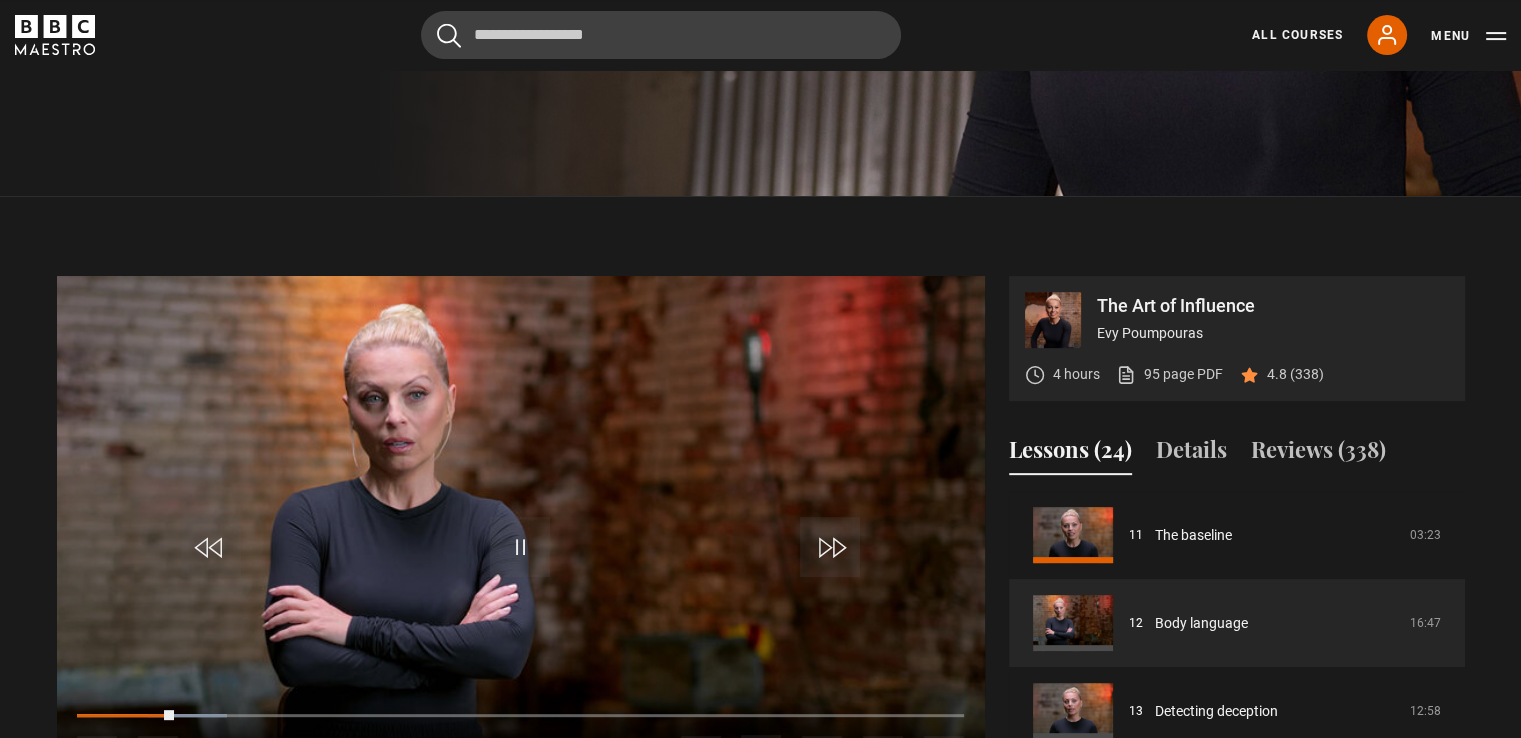 click at bounding box center [521, 537] 